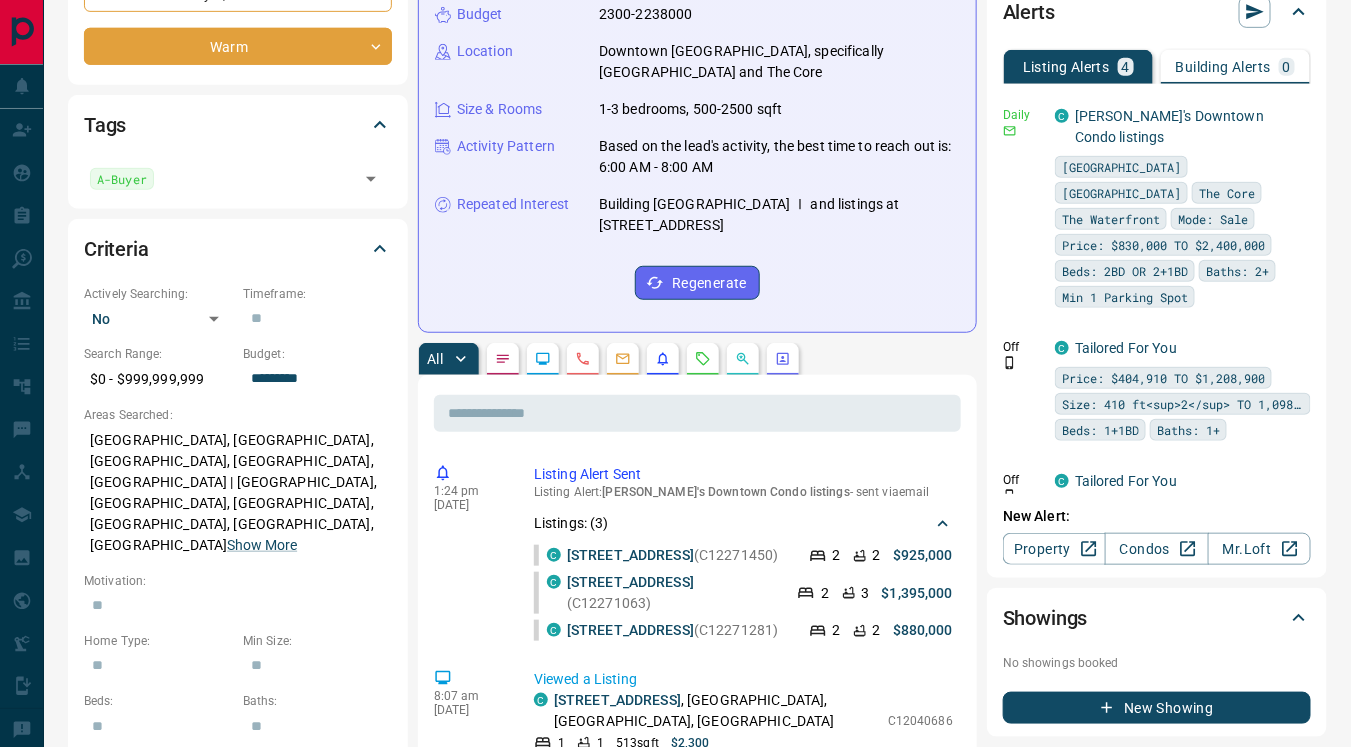 scroll, scrollTop: 384, scrollLeft: 0, axis: vertical 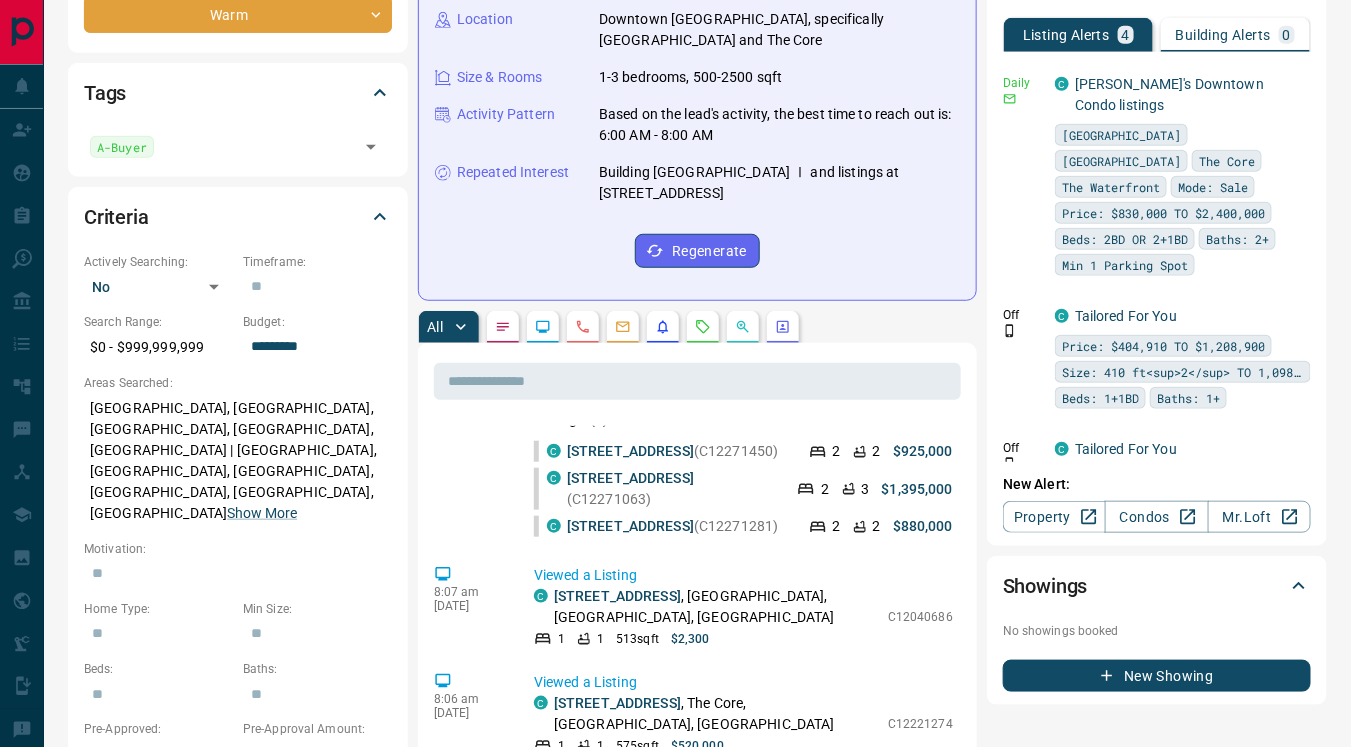 click on "Listings: ( 3 )" at bounding box center (743, 419) 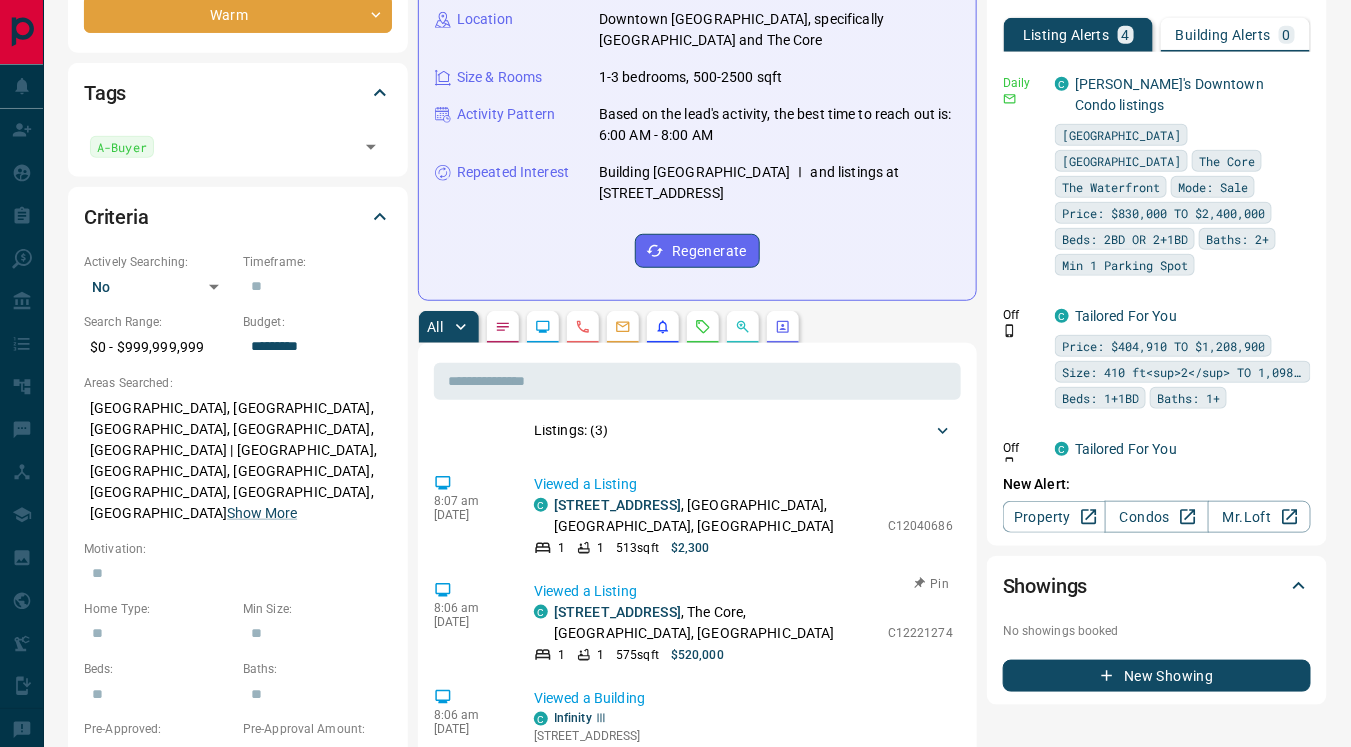 scroll, scrollTop: 0, scrollLeft: 0, axis: both 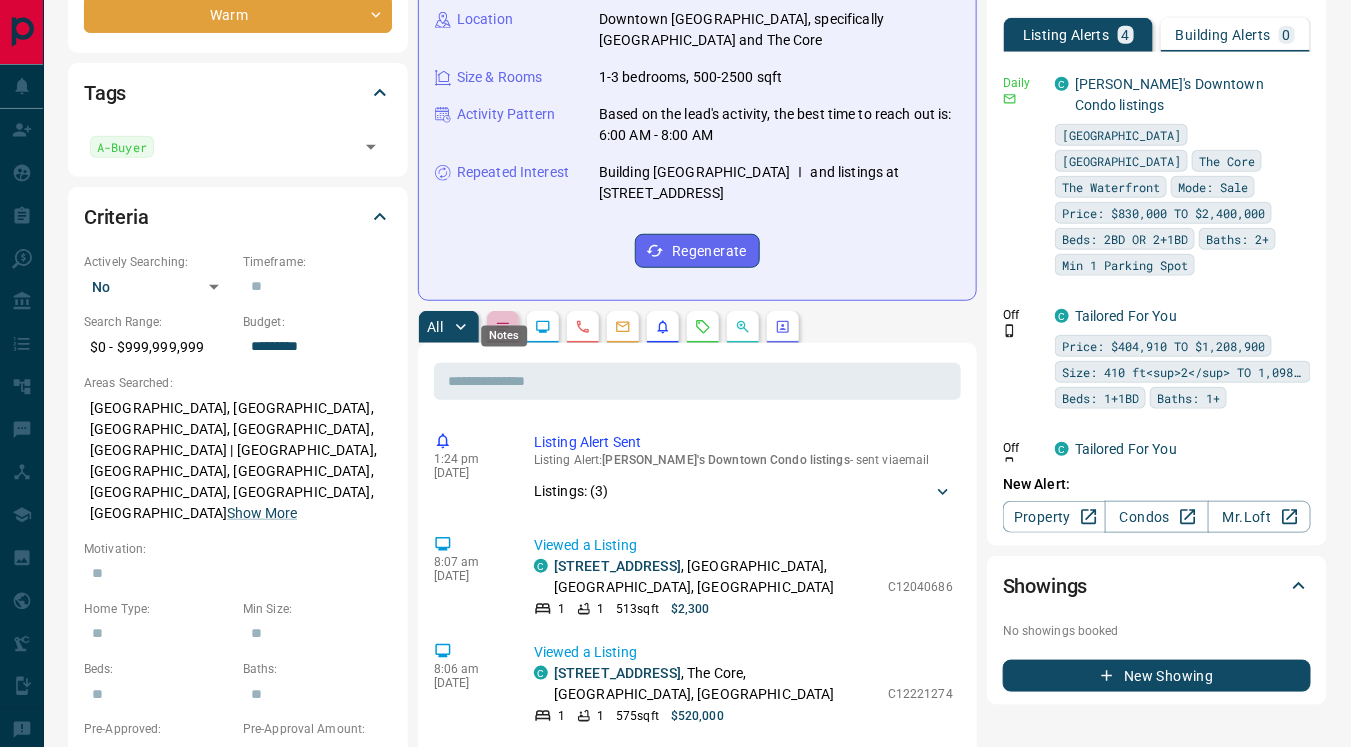 click 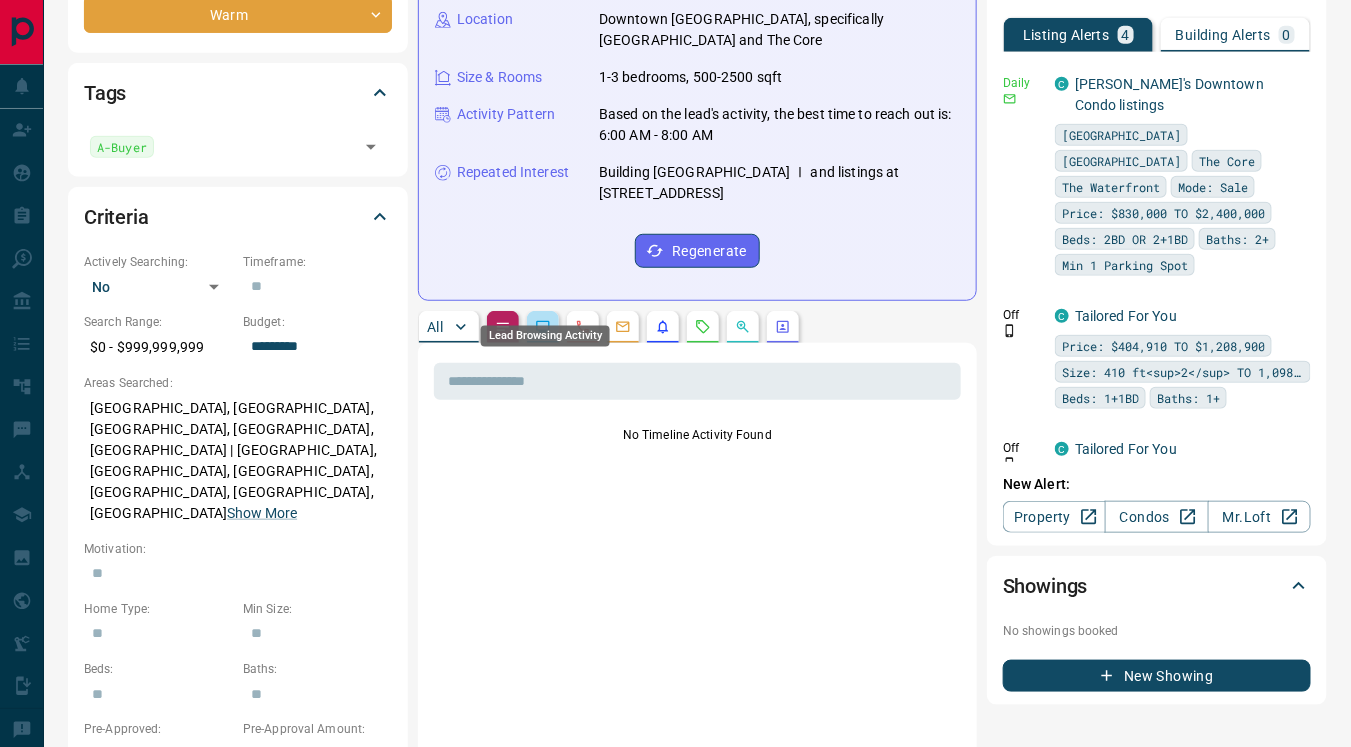 click on "Lead Browsing Activity" at bounding box center [545, 330] 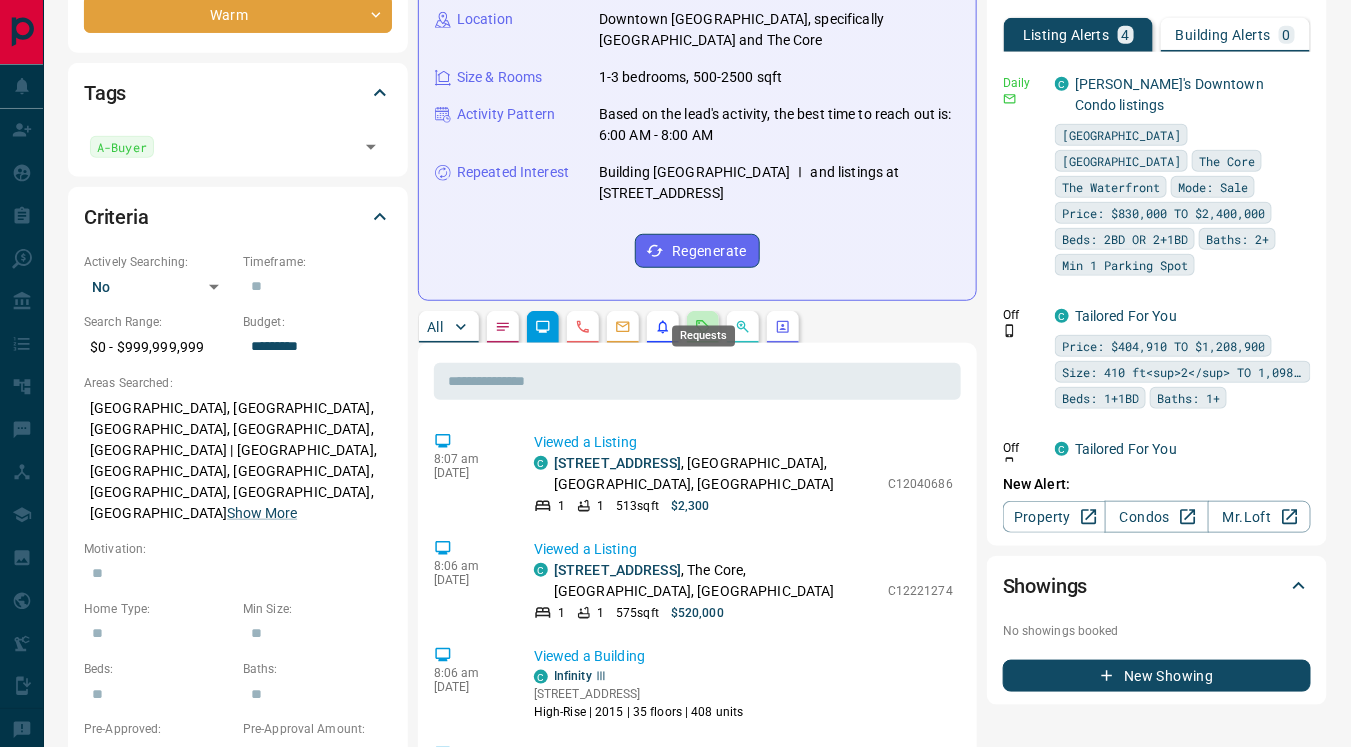 click 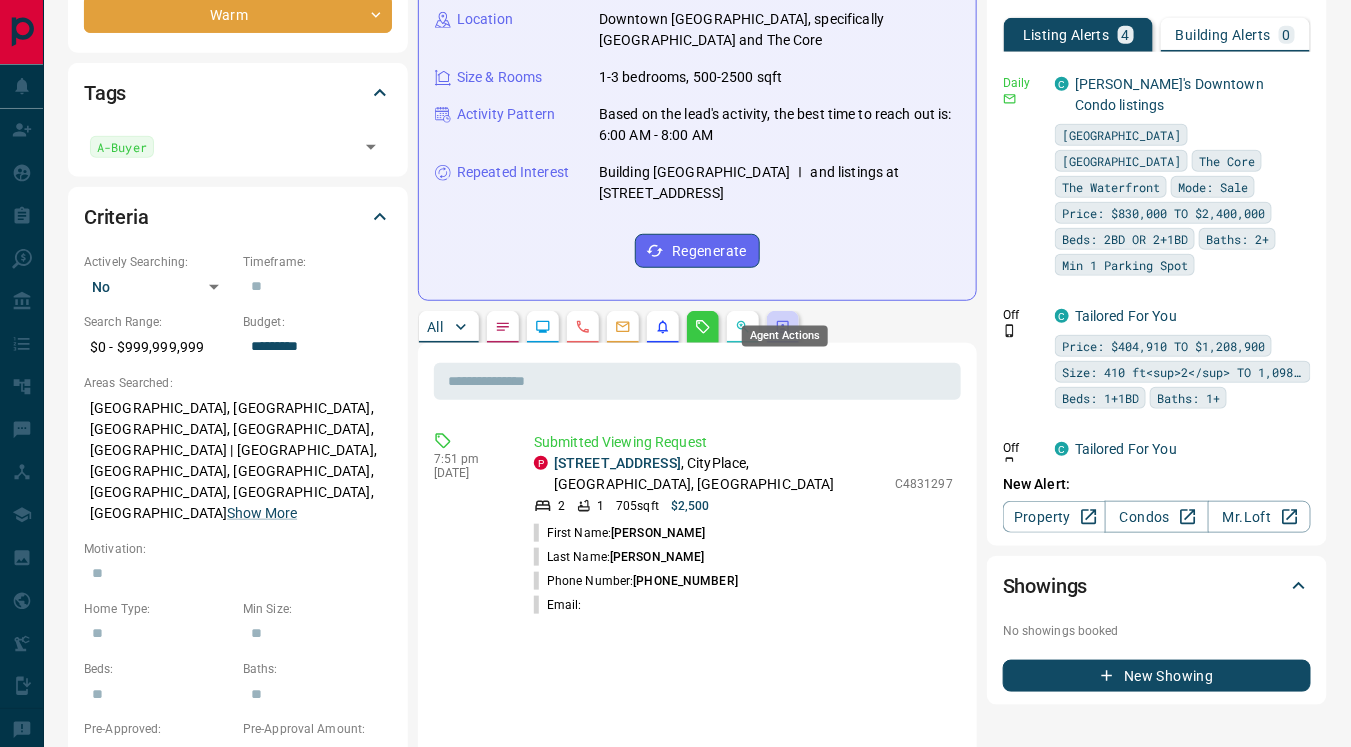 click 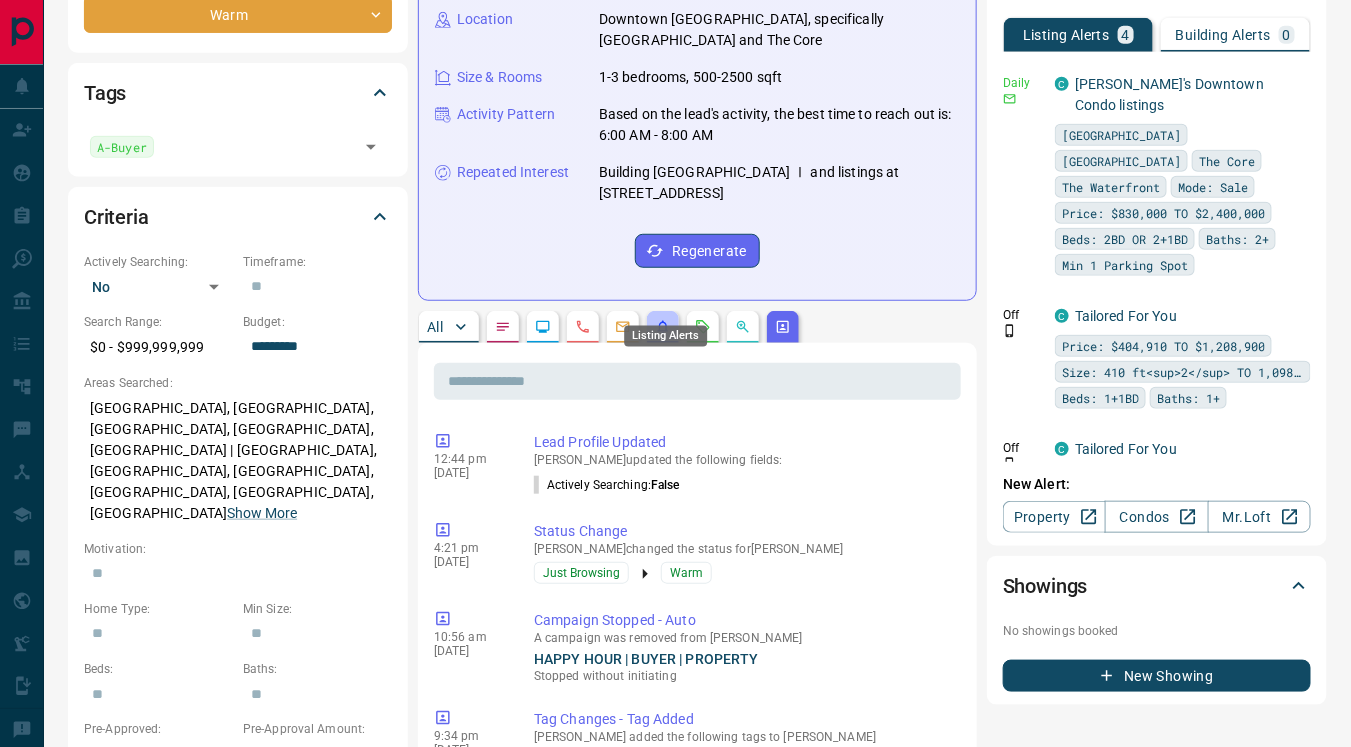click 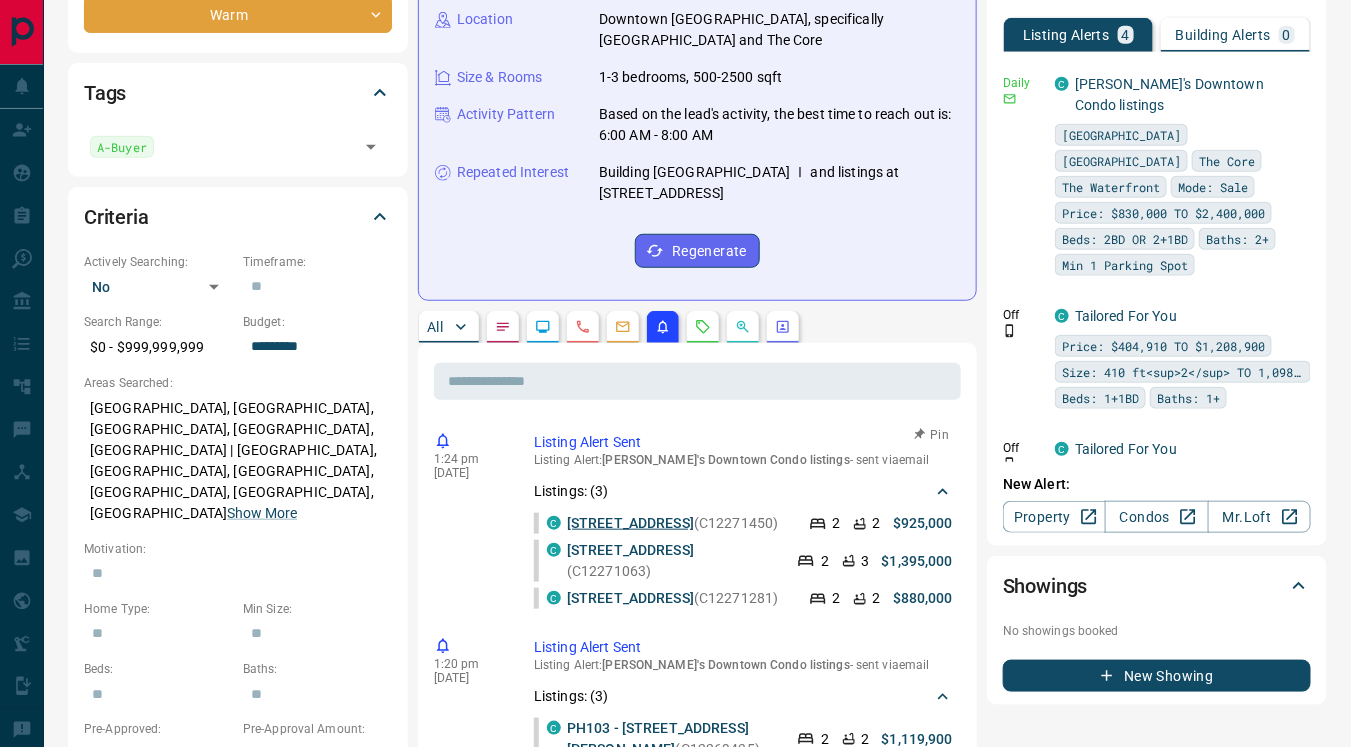 click on "[STREET_ADDRESS]" at bounding box center (630, 523) 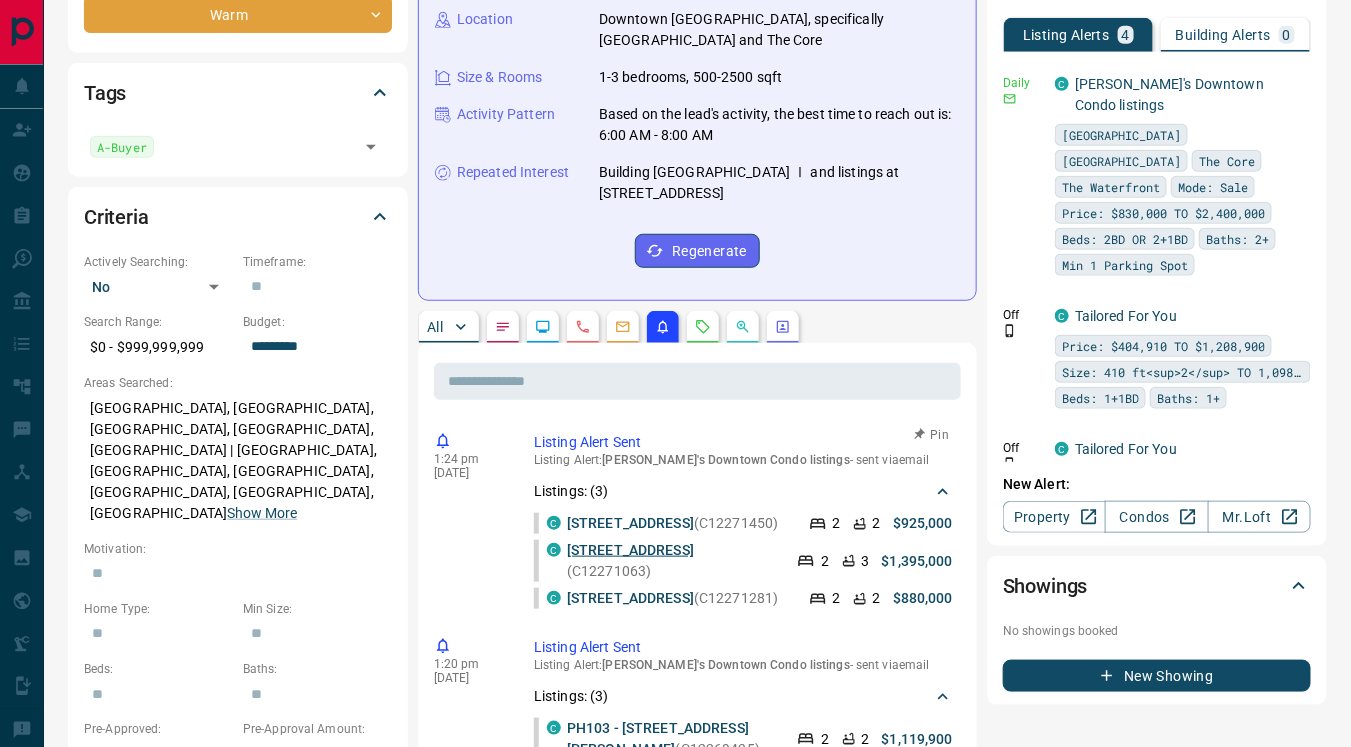 click on "[STREET_ADDRESS]" at bounding box center (630, 550) 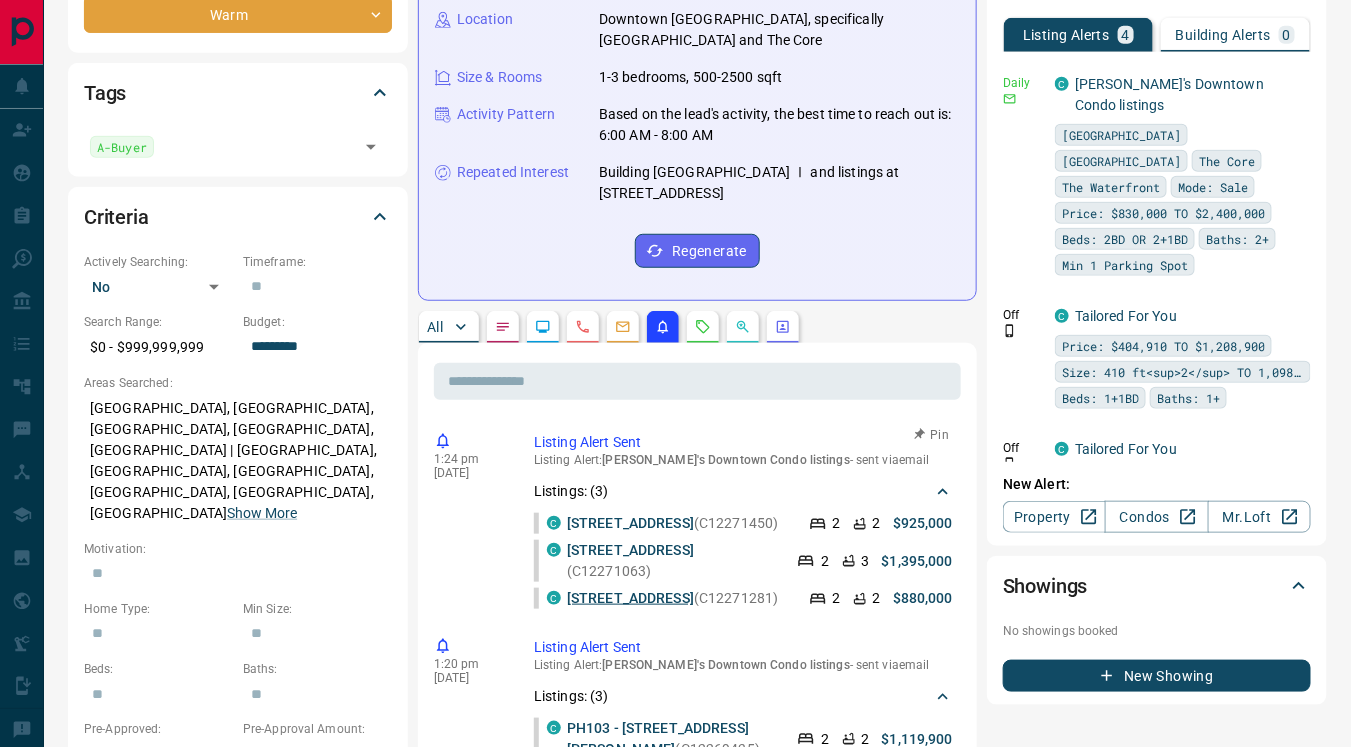 click on "[STREET_ADDRESS]" at bounding box center (630, 598) 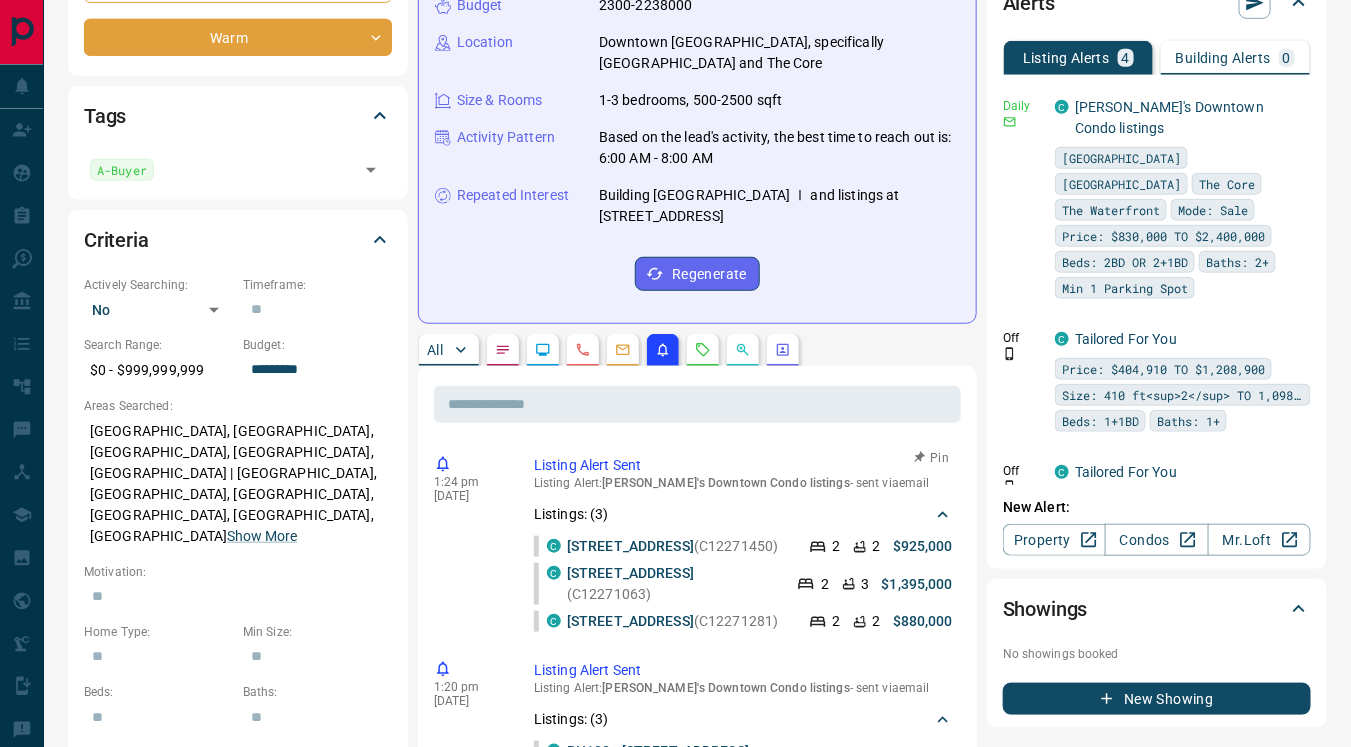 scroll, scrollTop: 355, scrollLeft: 0, axis: vertical 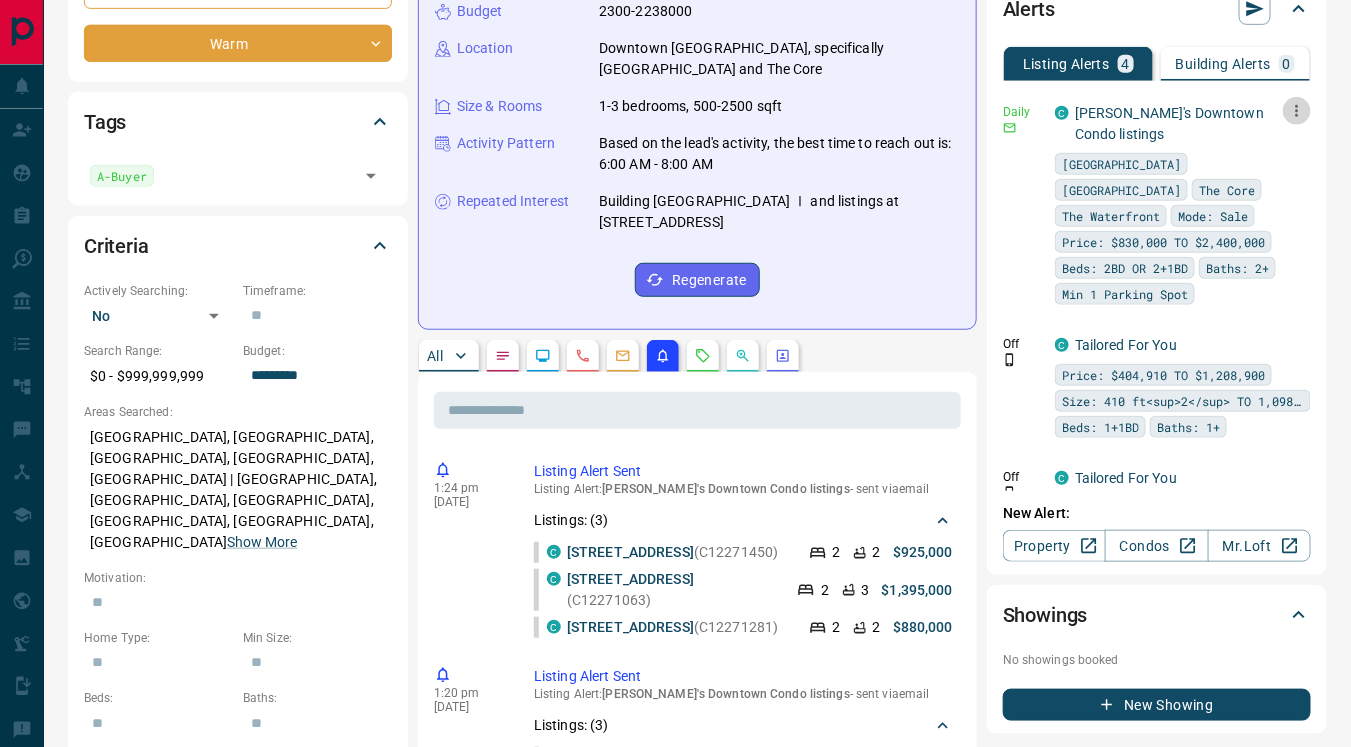 click 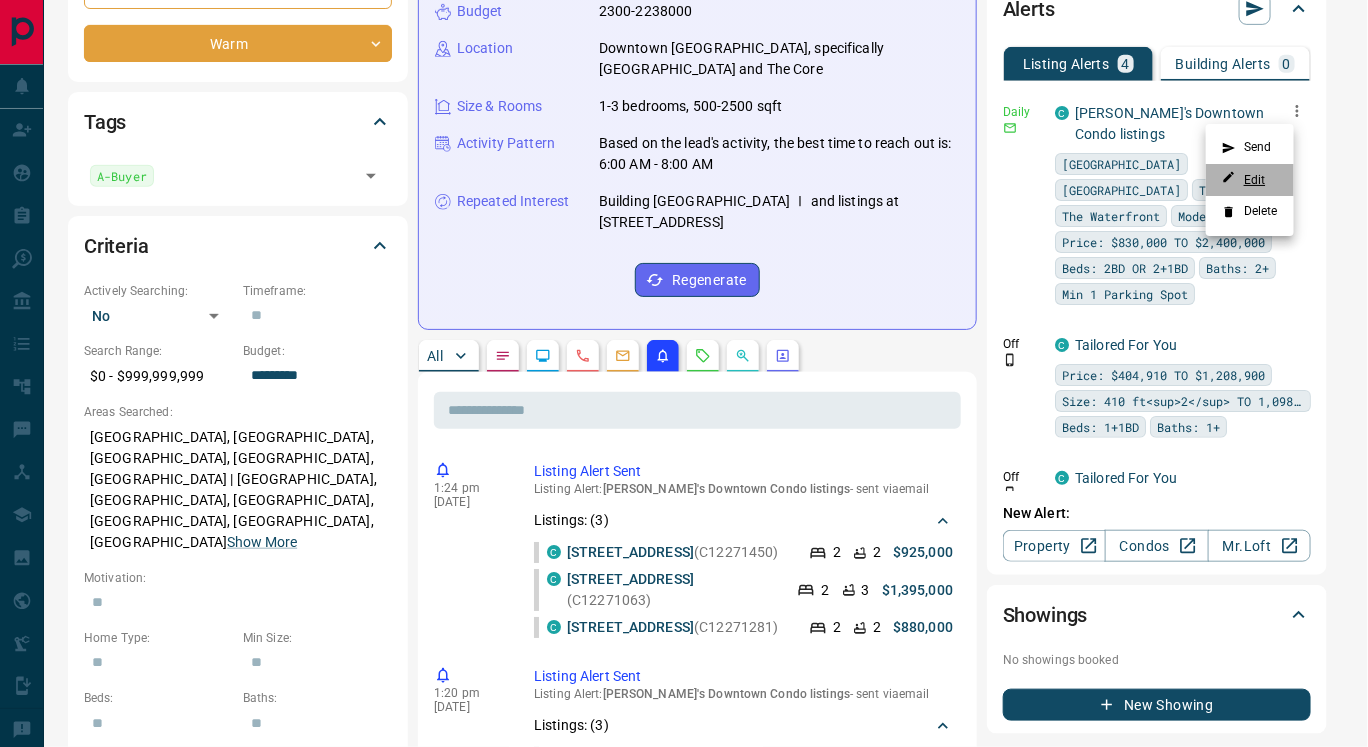 click on "Edit" at bounding box center (1244, 179) 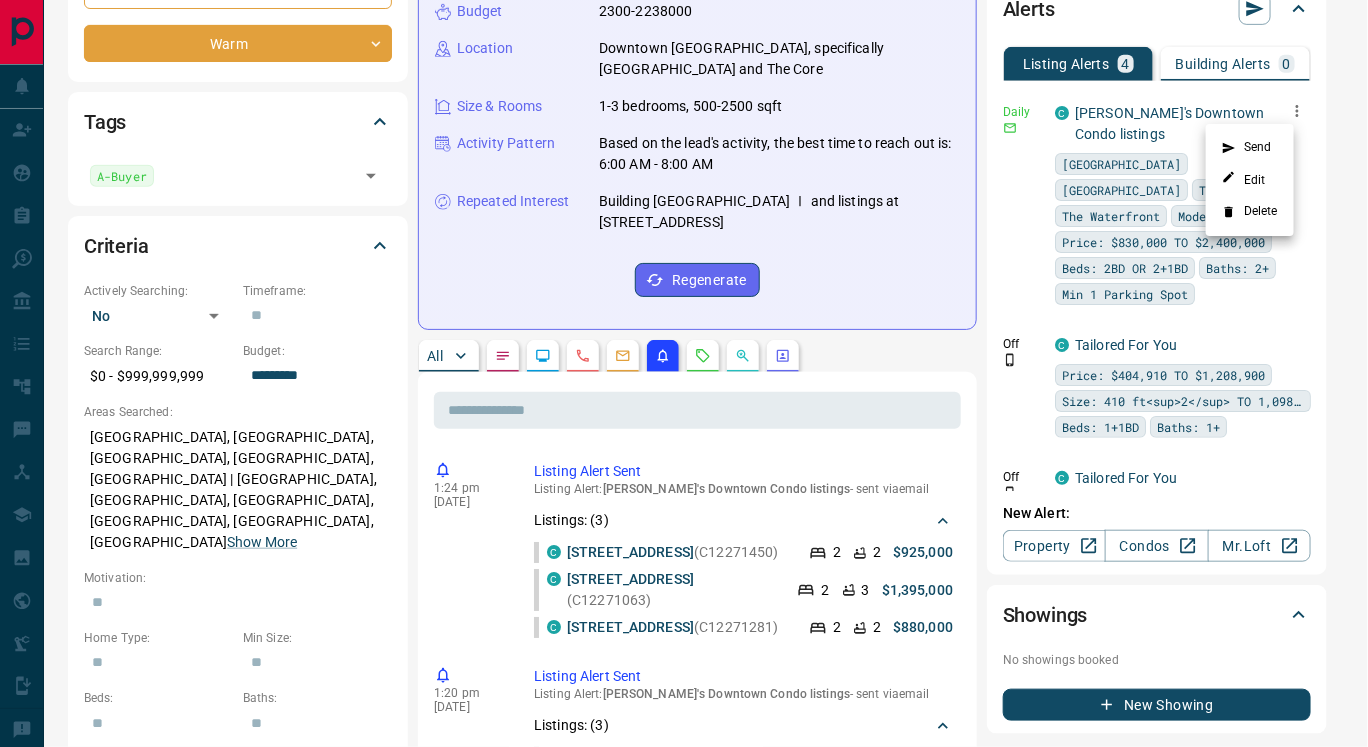 click at bounding box center [684, 373] 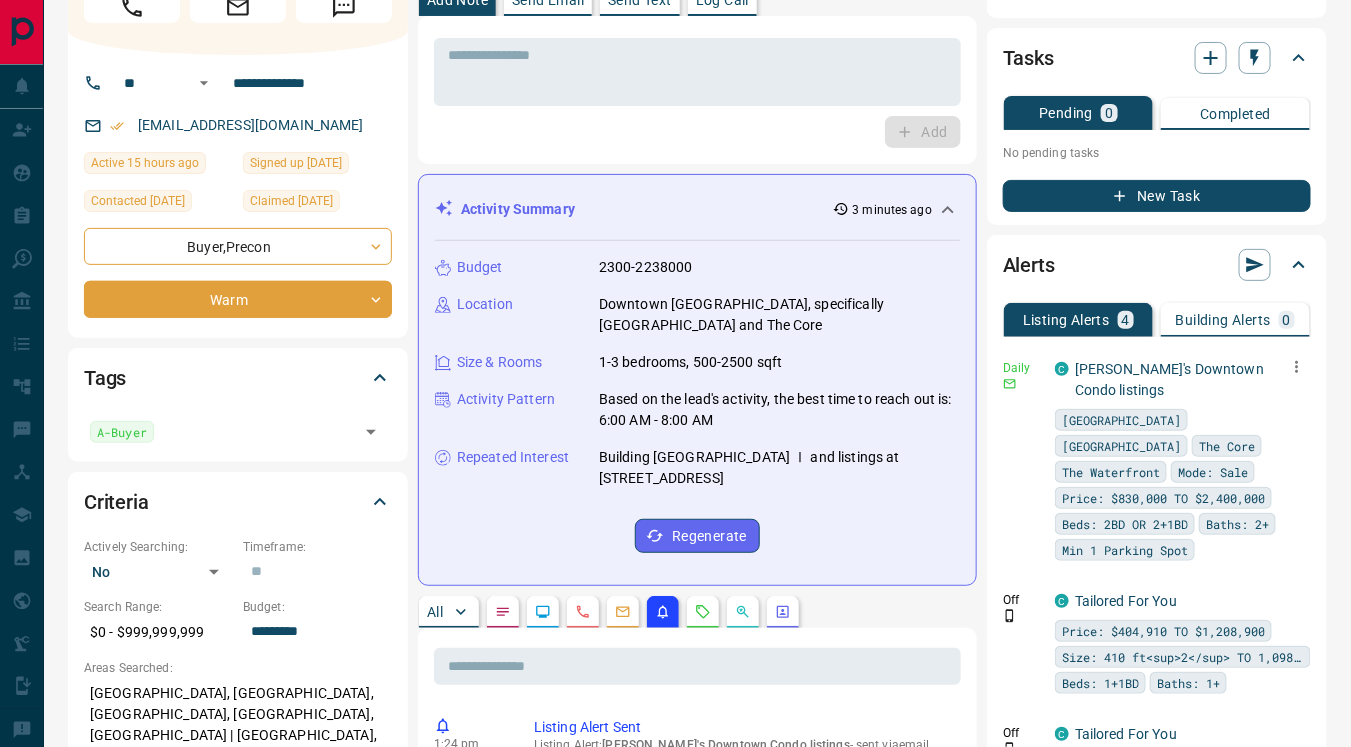 scroll, scrollTop: 0, scrollLeft: 0, axis: both 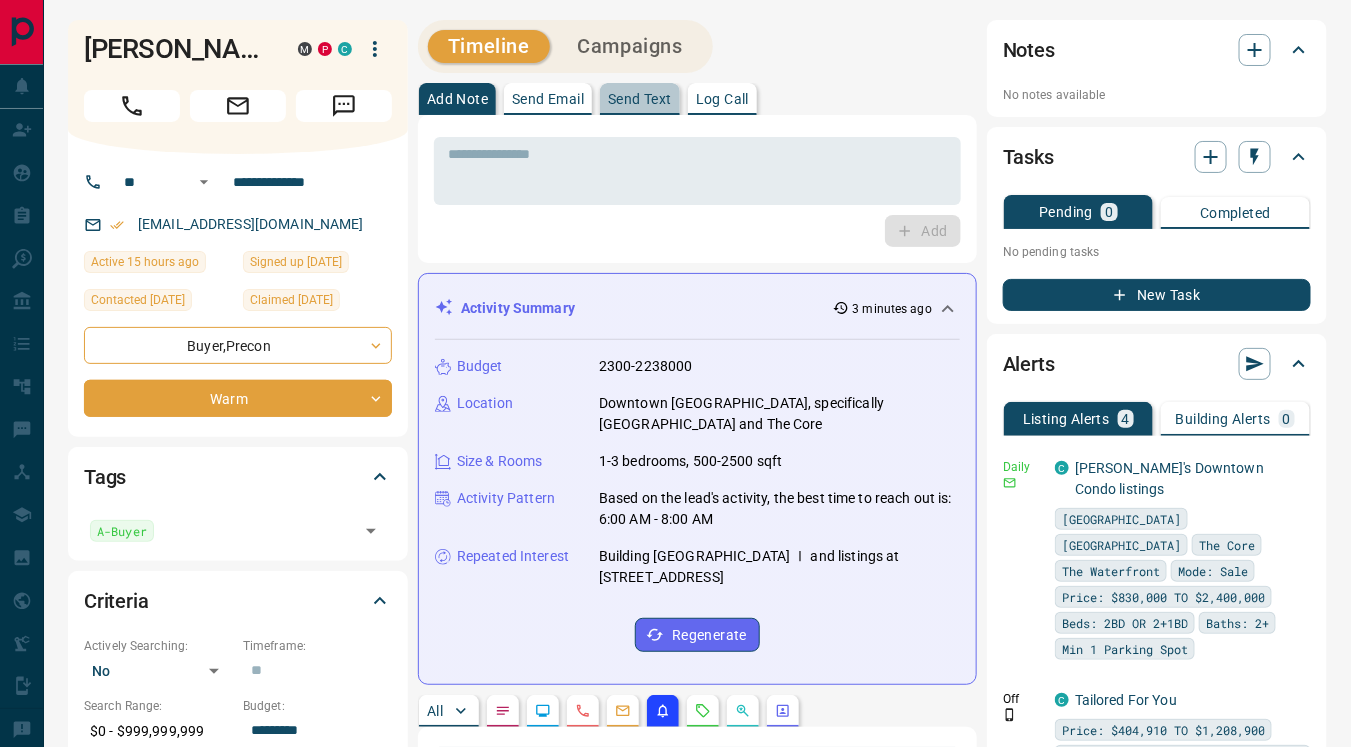 click on "Send Text" at bounding box center (640, 99) 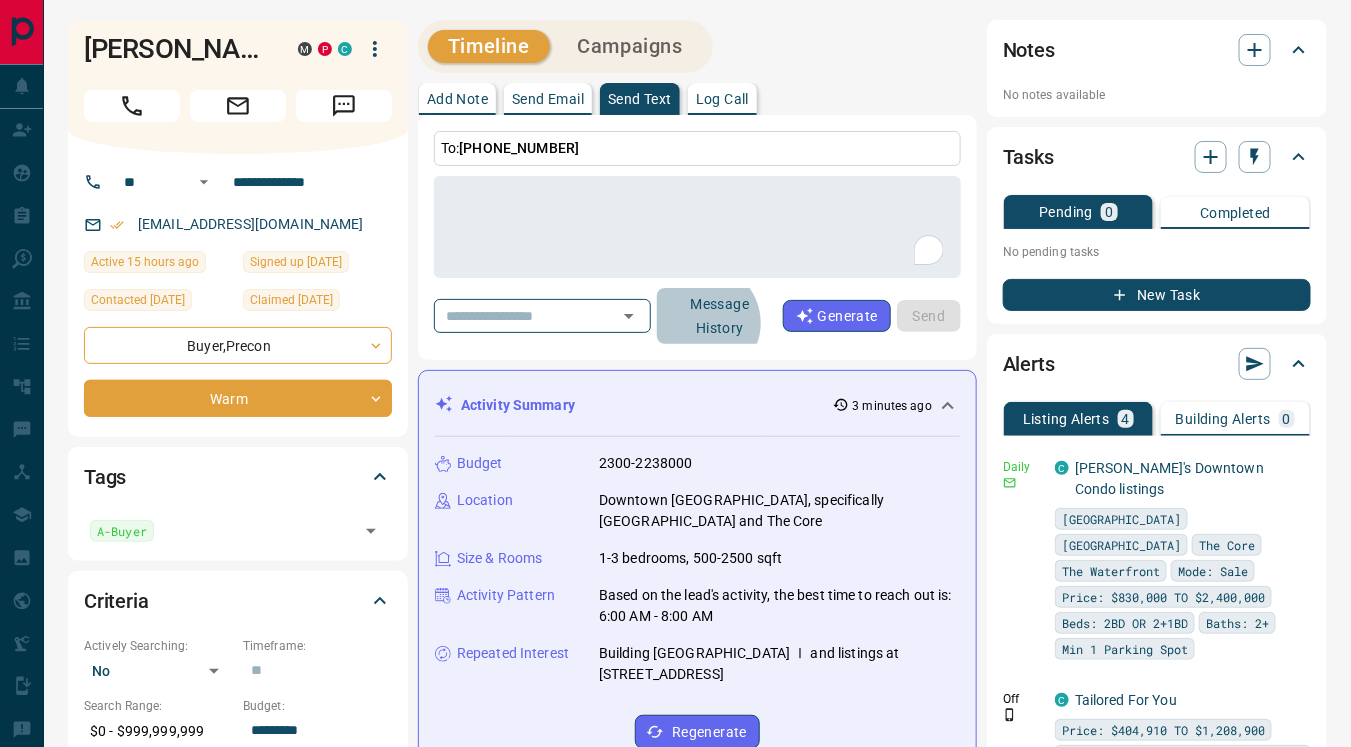 click on "Message History" at bounding box center (720, 316) 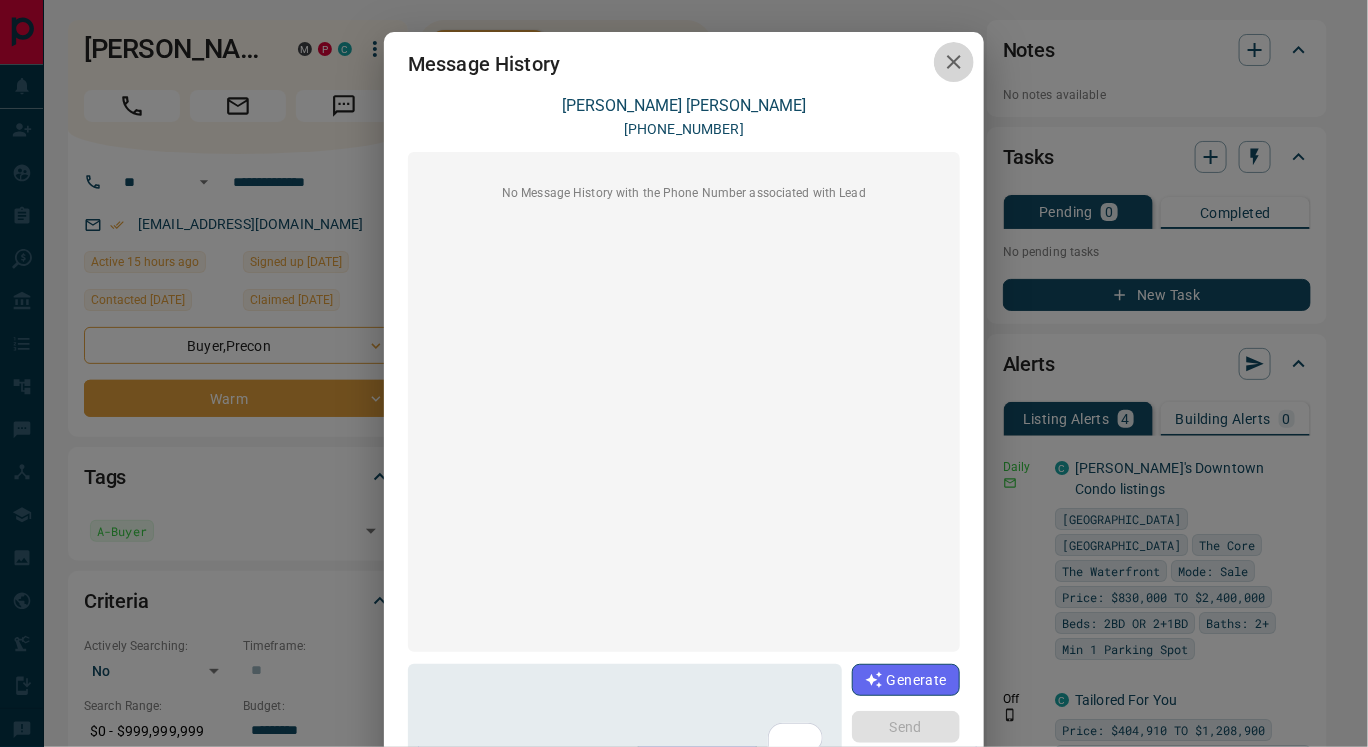 click 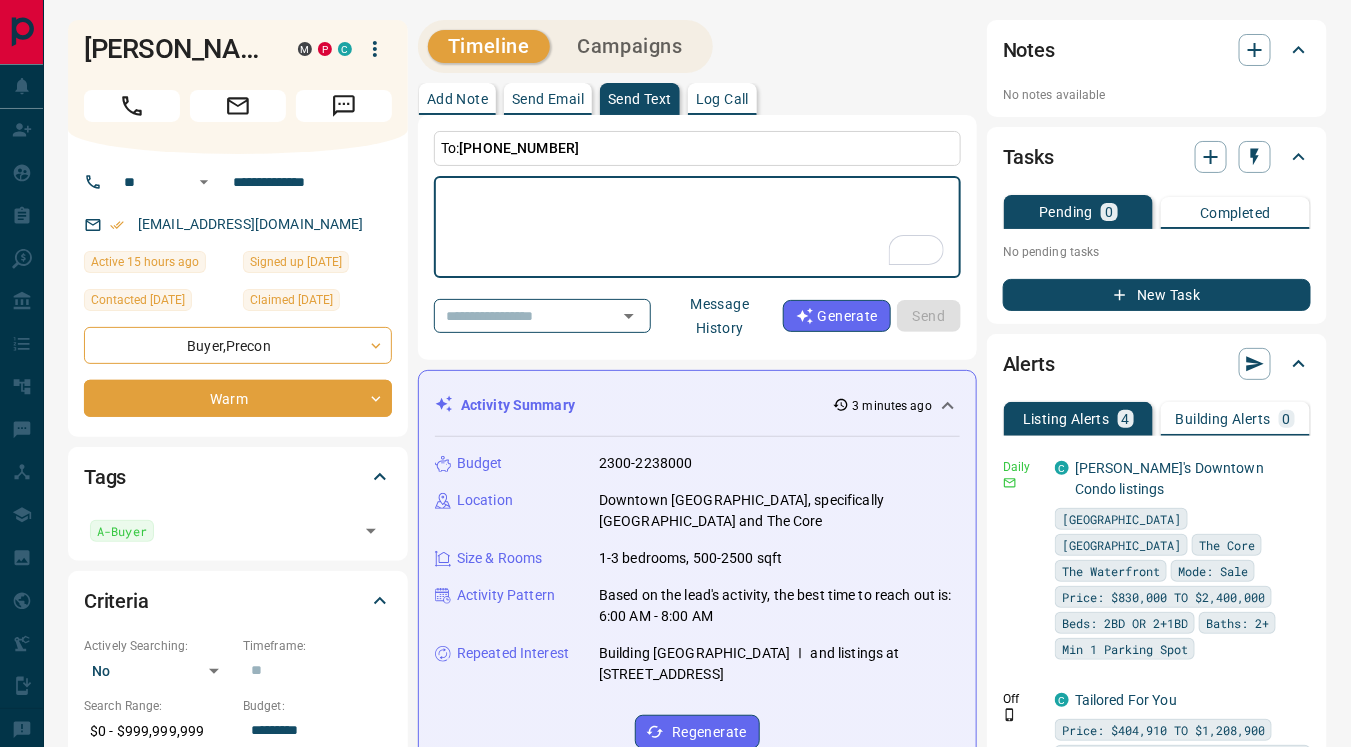 click at bounding box center (697, 227) 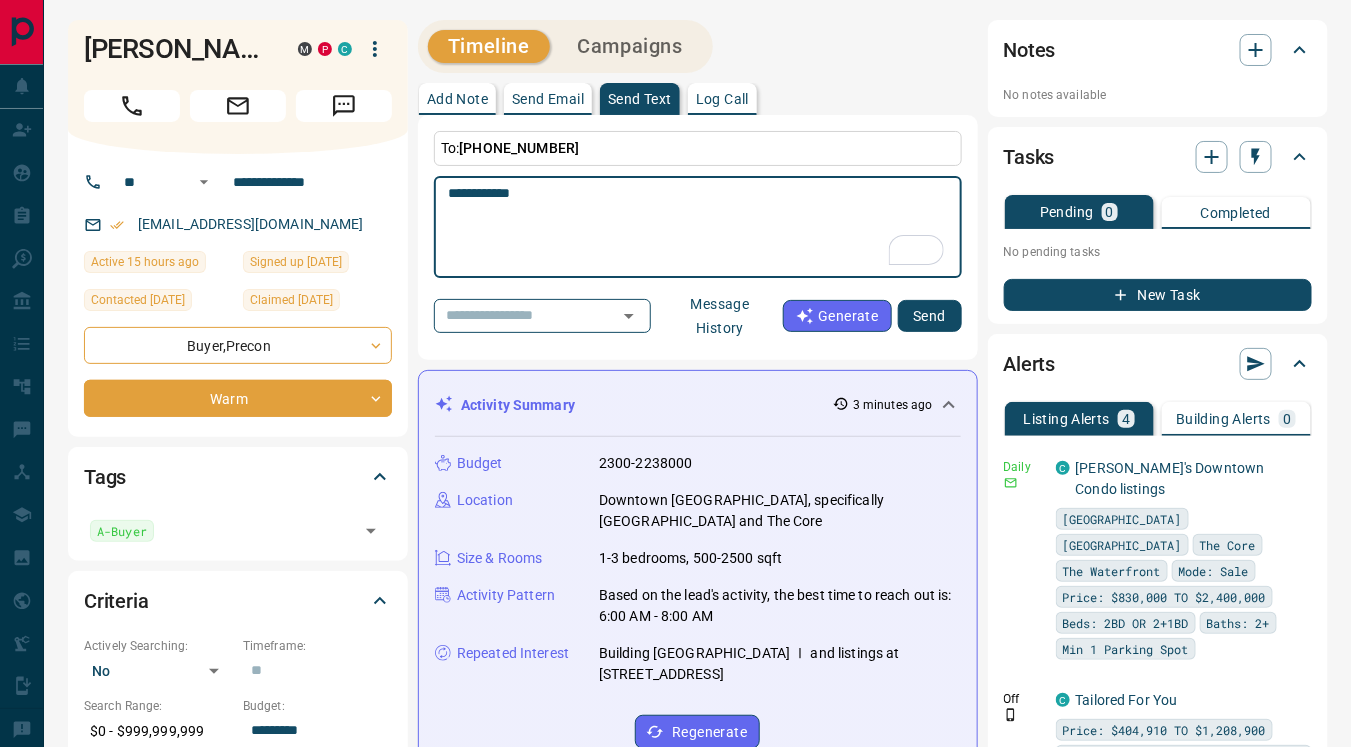 paste on "**********" 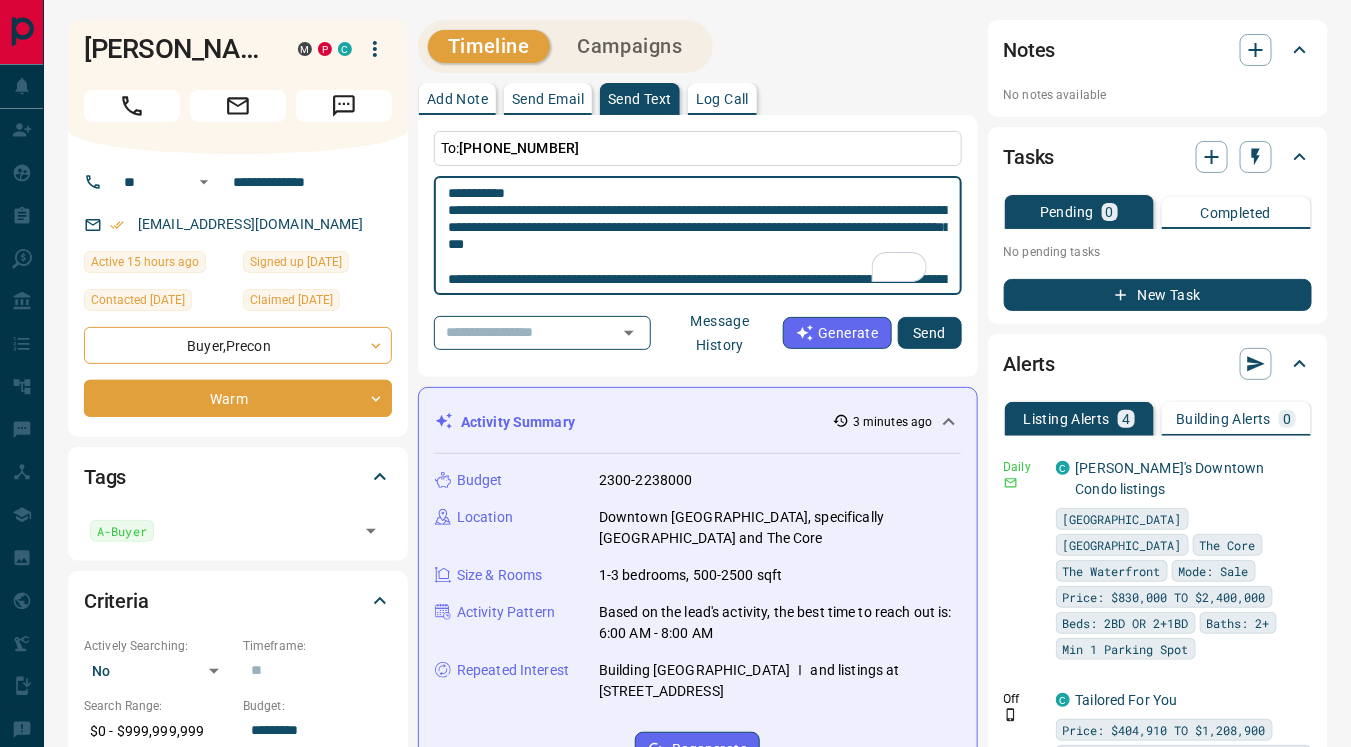 scroll, scrollTop: 156, scrollLeft: 0, axis: vertical 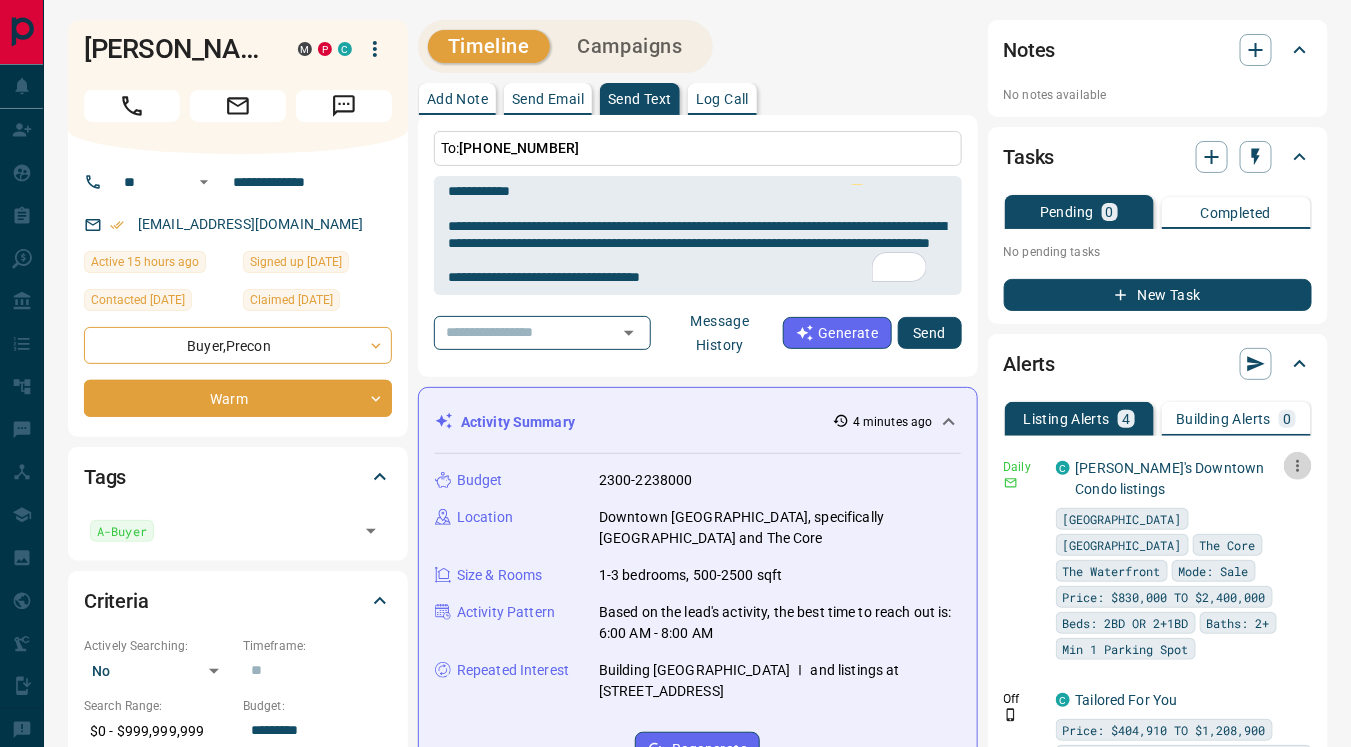 click 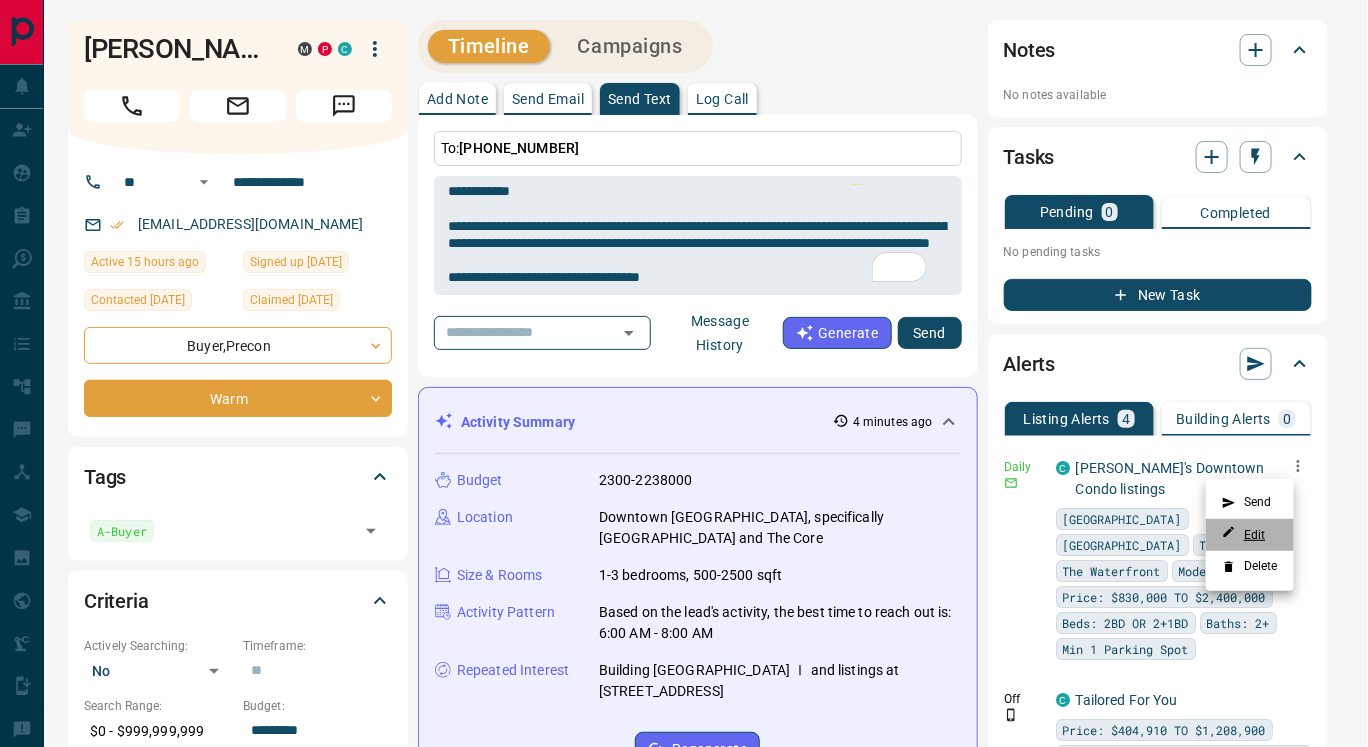 click on "Edit" at bounding box center (1244, 534) 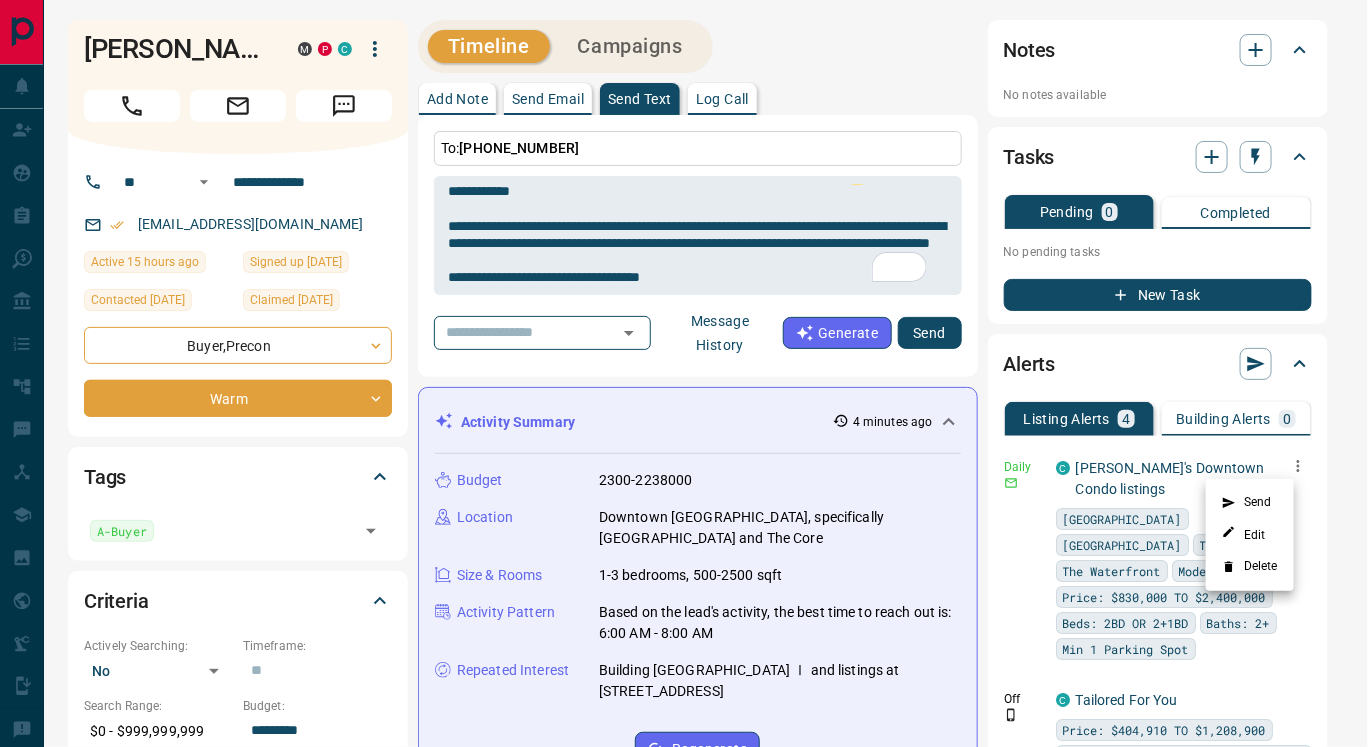 click at bounding box center (684, 373) 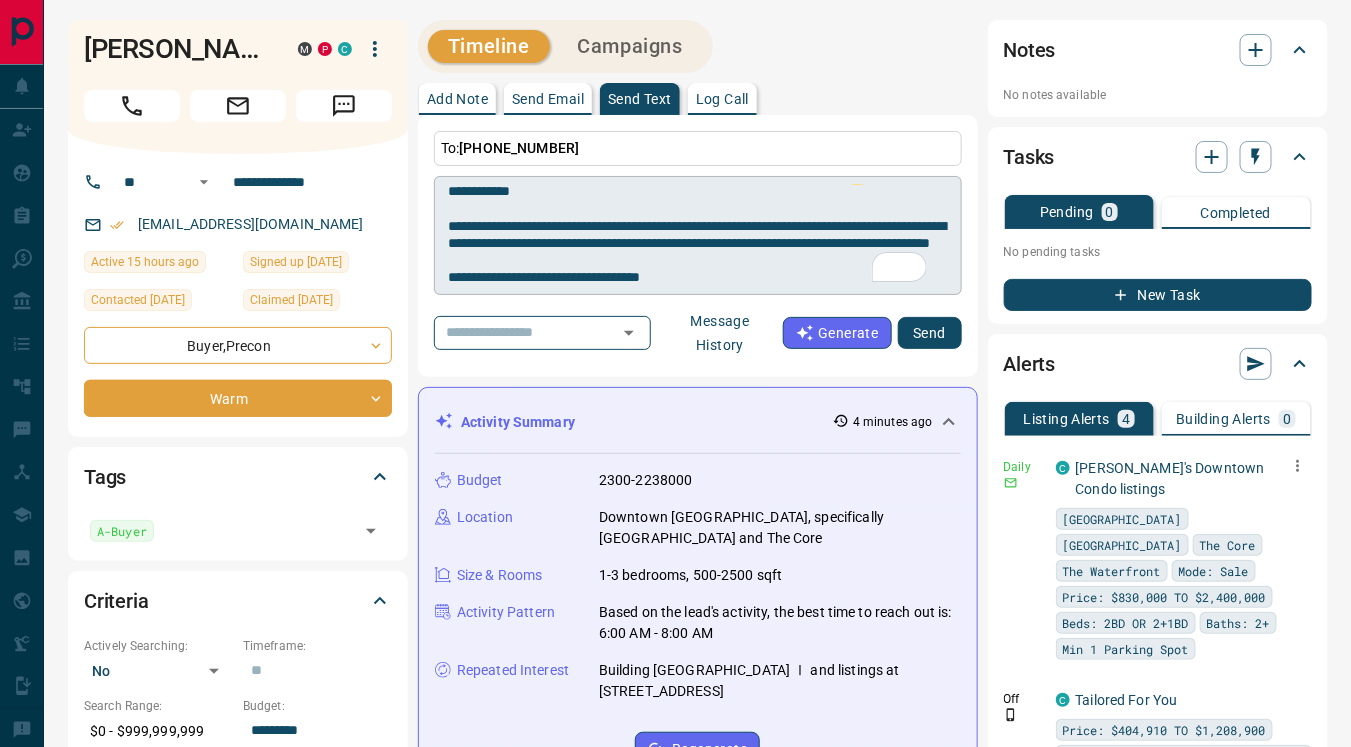 scroll, scrollTop: 0, scrollLeft: 0, axis: both 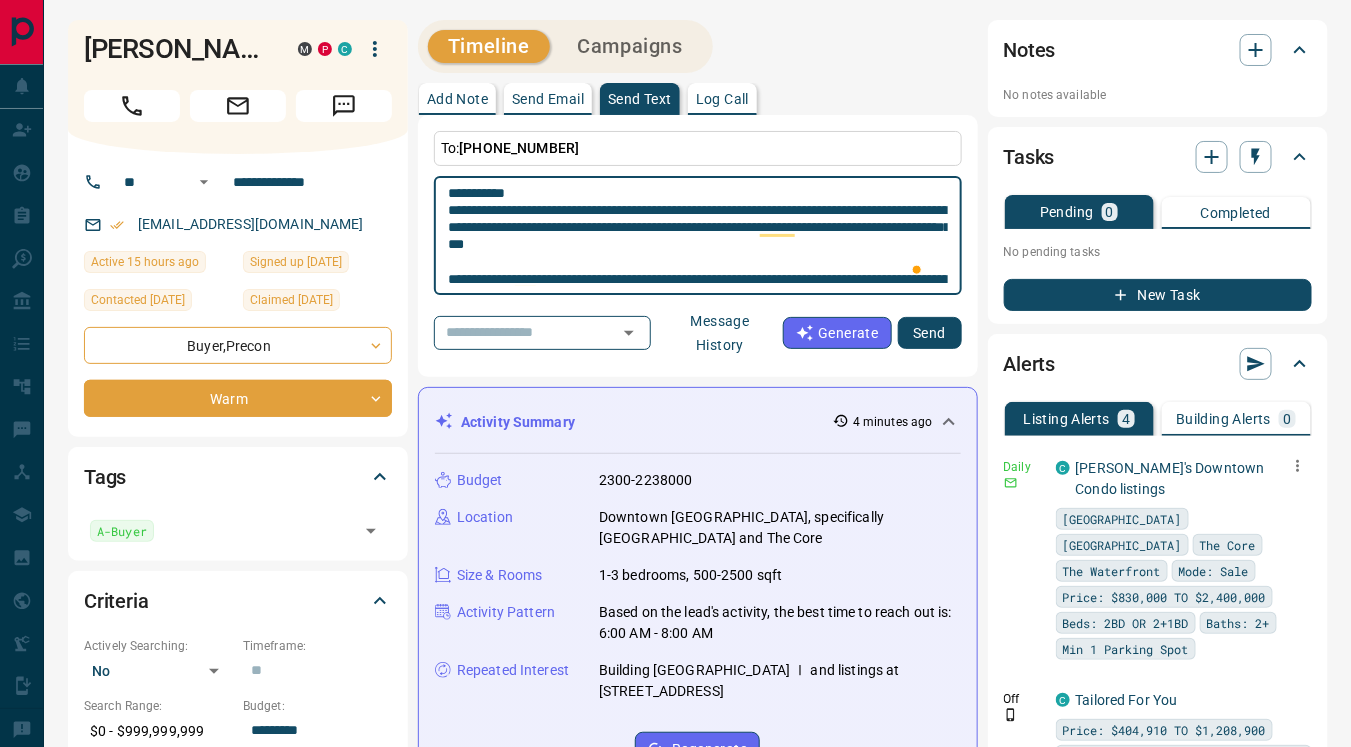 click on "**********" at bounding box center (698, 236) 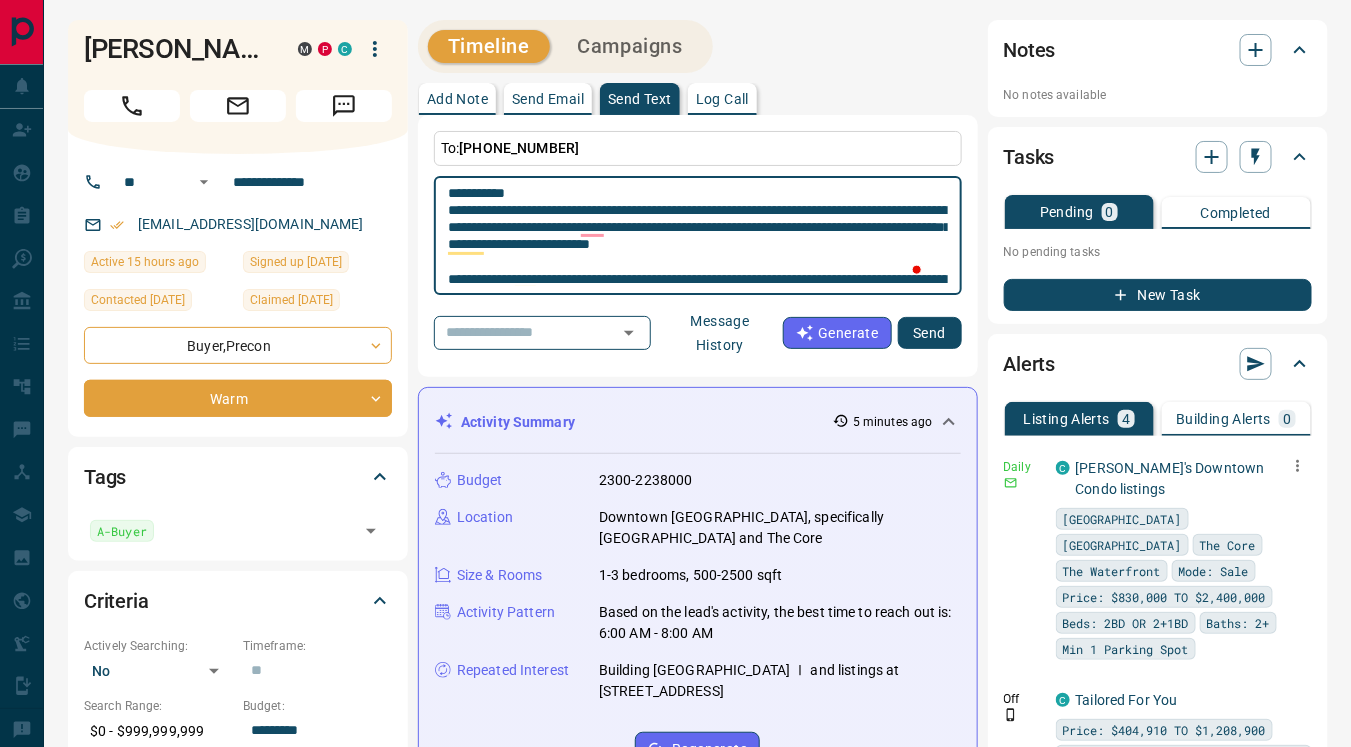 click on "**********" at bounding box center [698, 236] 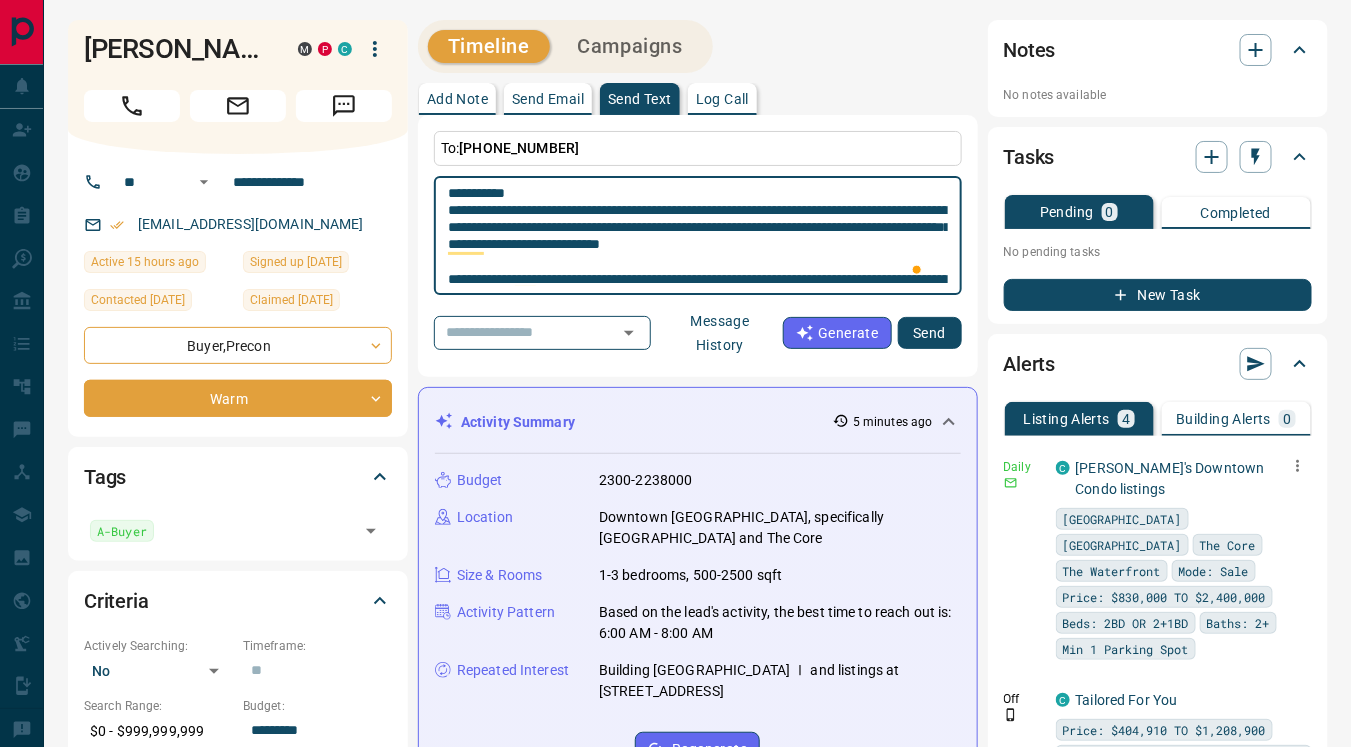 scroll, scrollTop: 12, scrollLeft: 0, axis: vertical 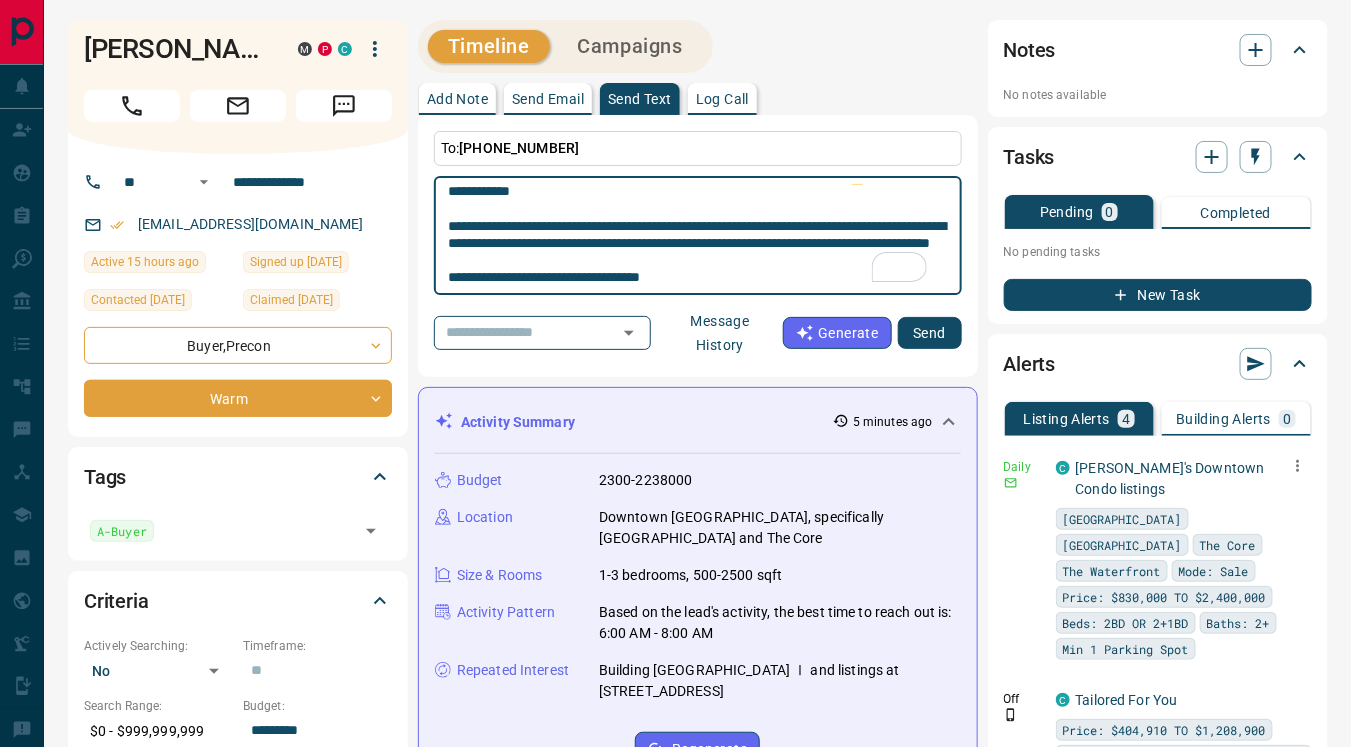 click on "**********" at bounding box center (698, 236) 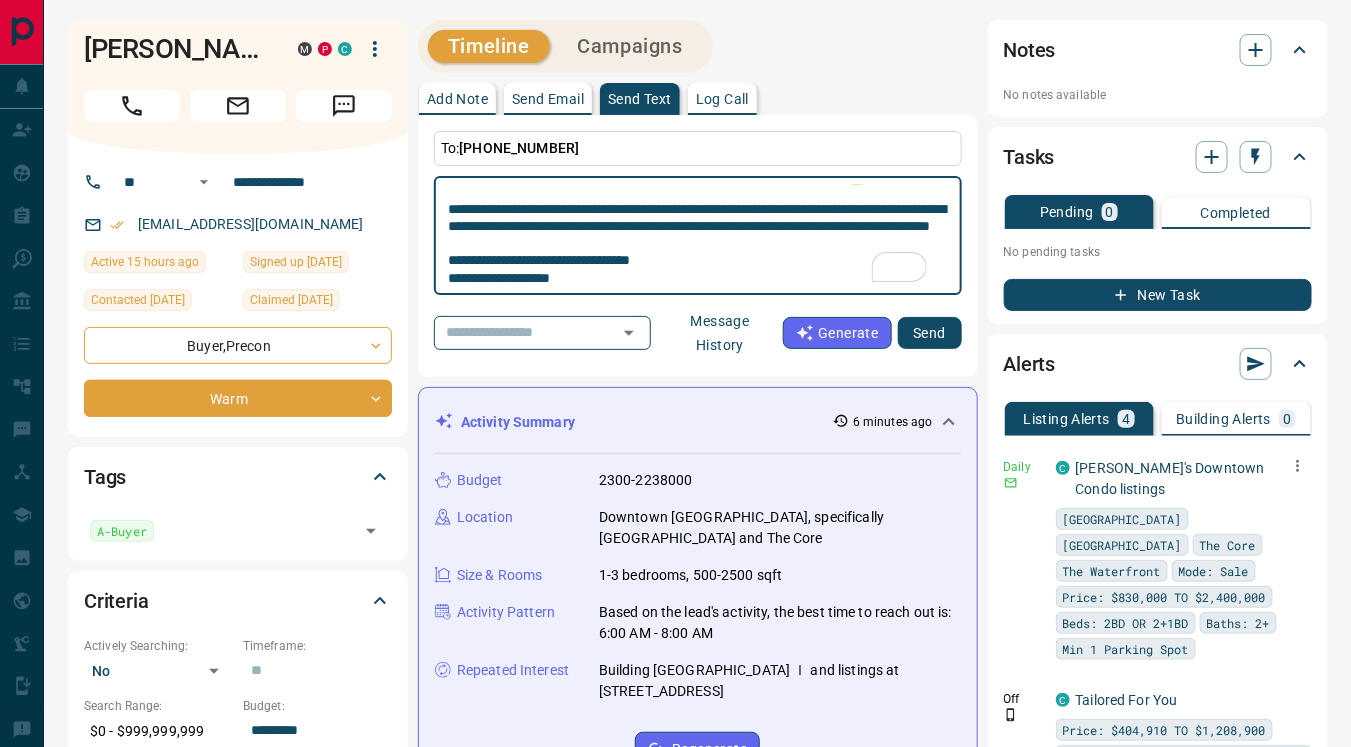 type on "**********" 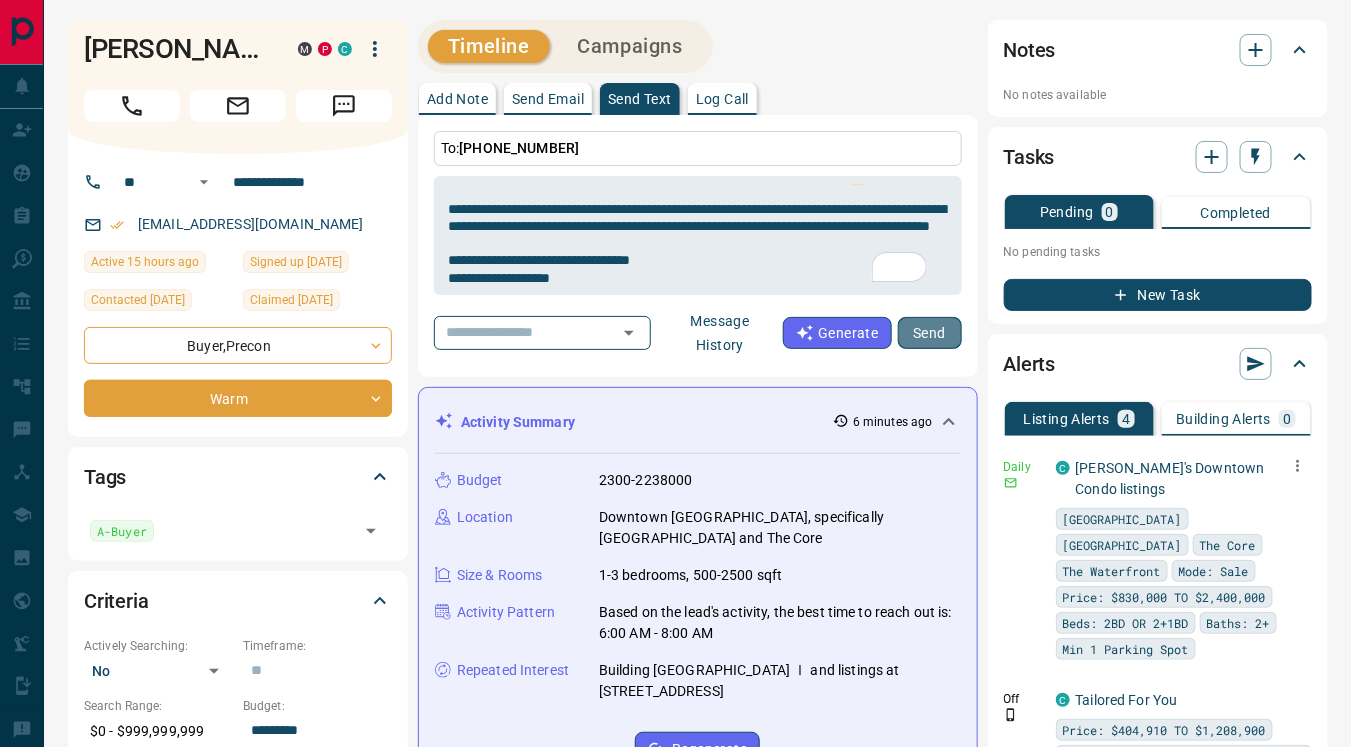 click on "Send" at bounding box center [930, 333] 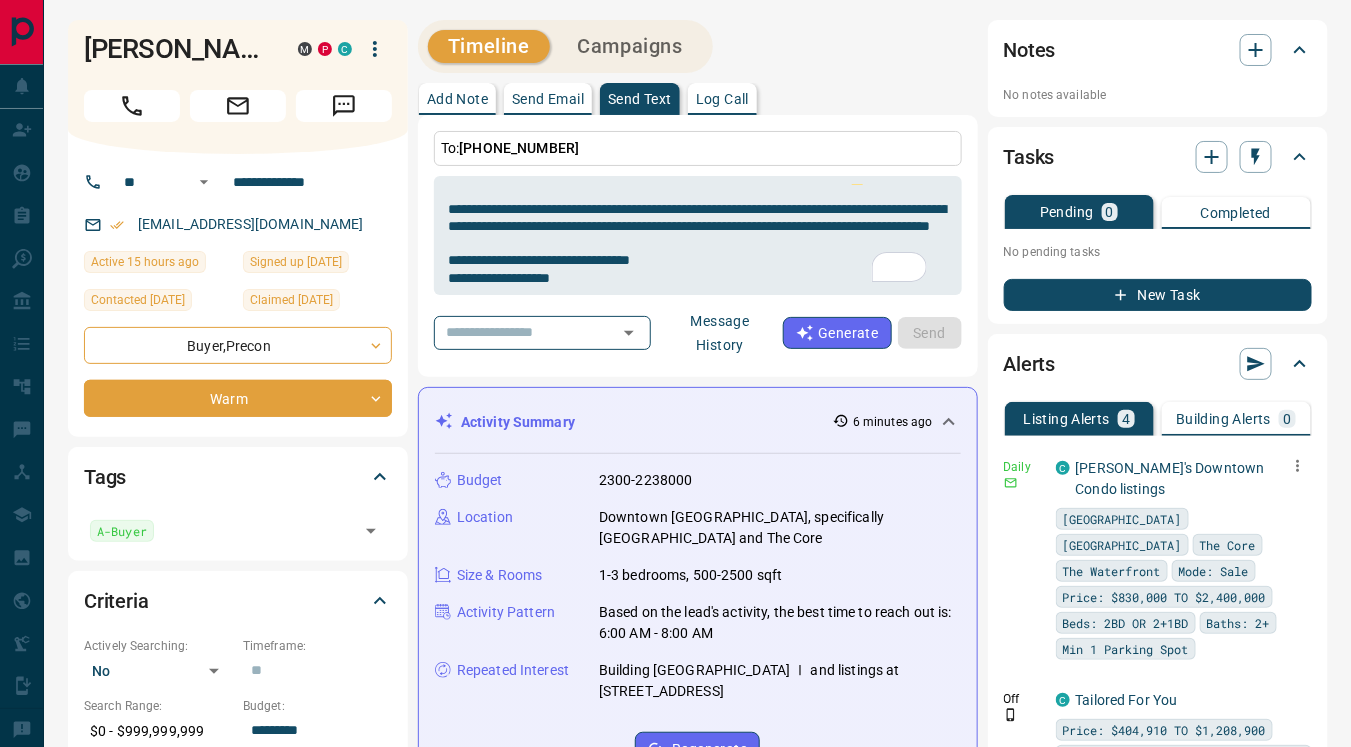 type 